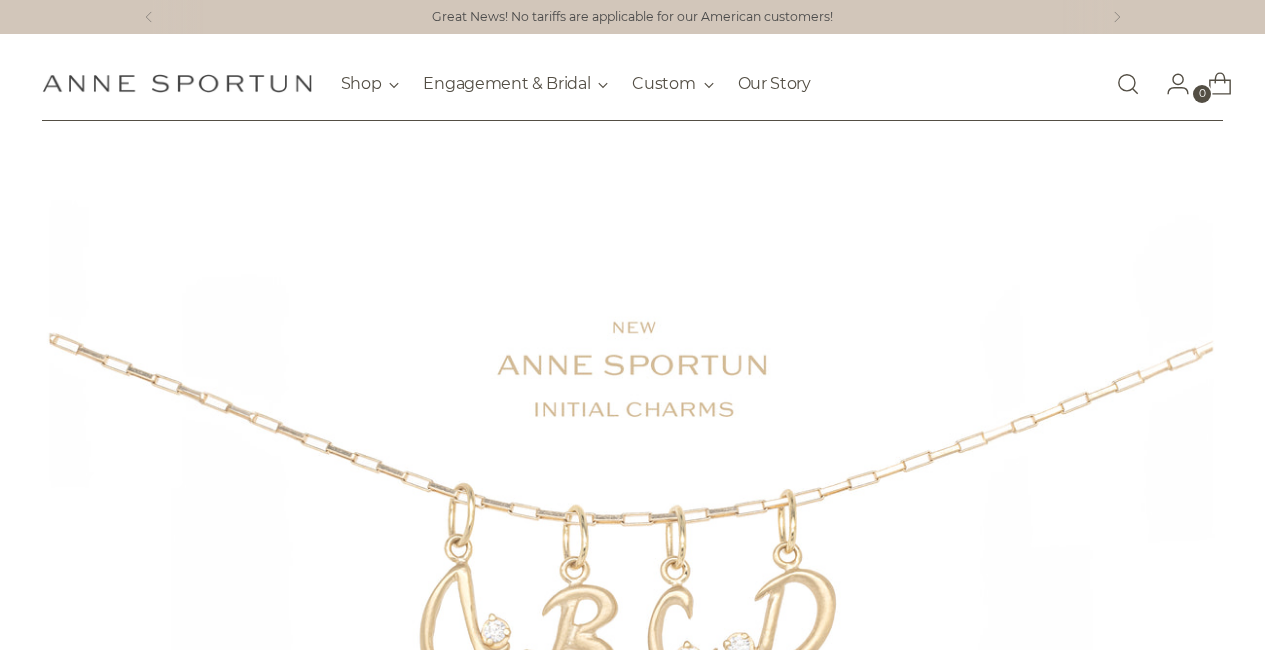 scroll, scrollTop: 0, scrollLeft: 0, axis: both 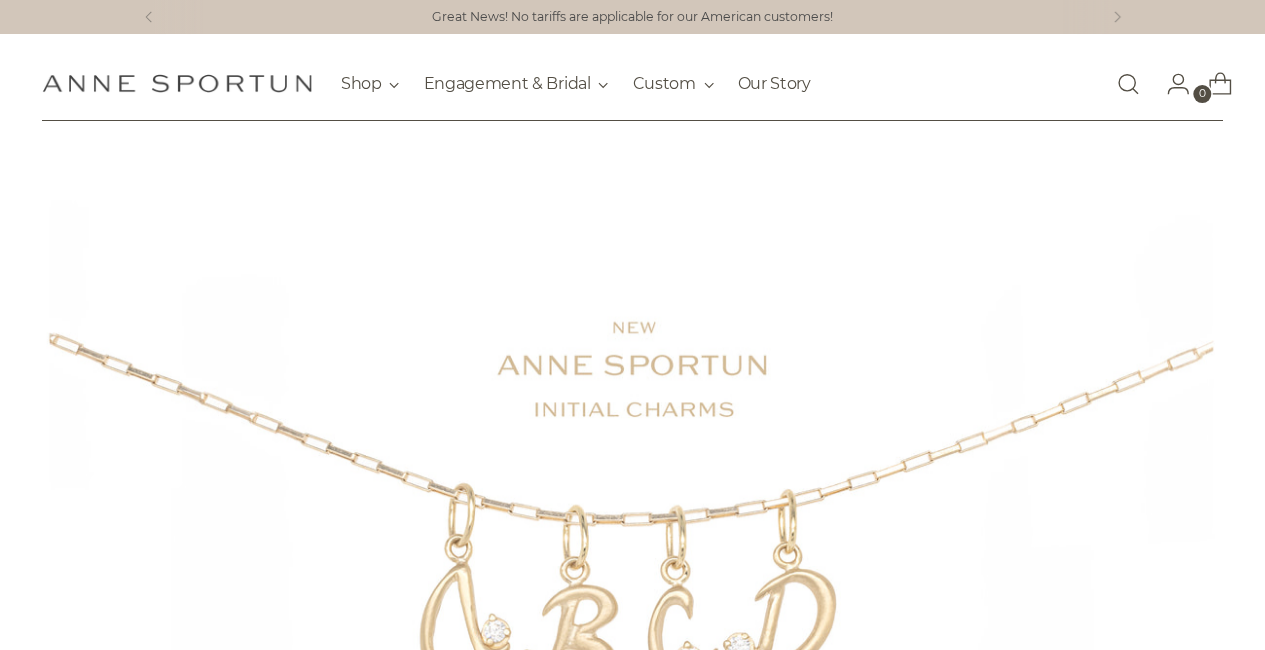 click at bounding box center [1128, 84] 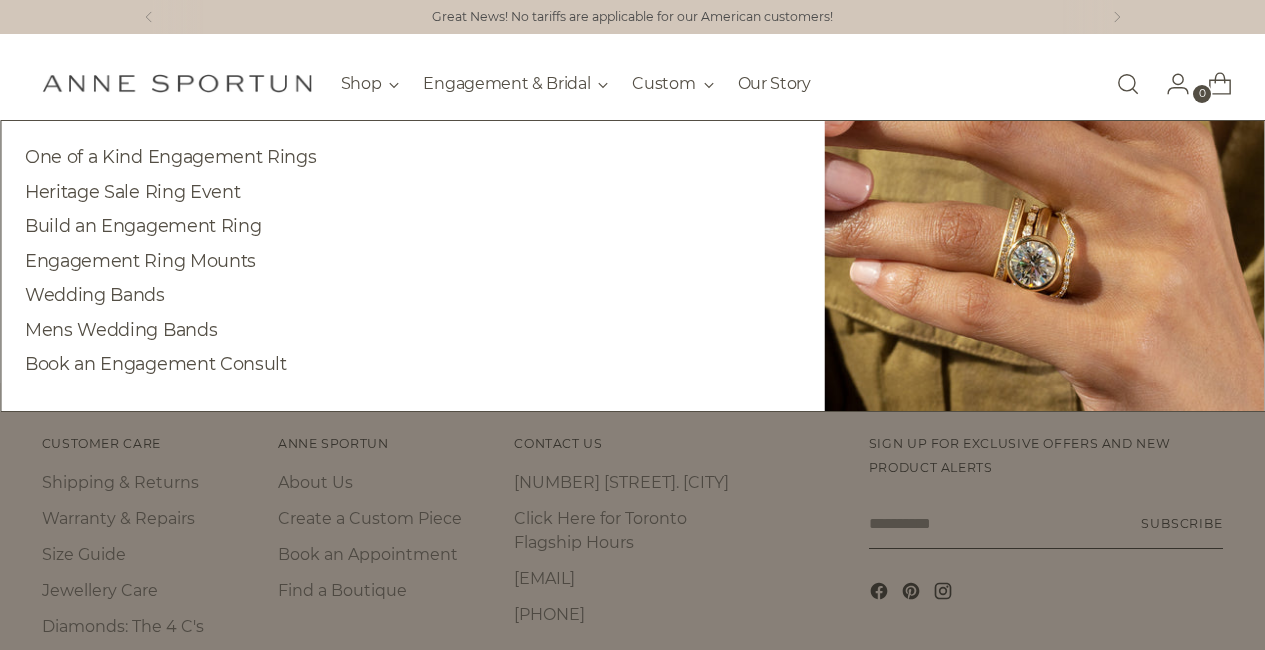 scroll, scrollTop: 0, scrollLeft: 0, axis: both 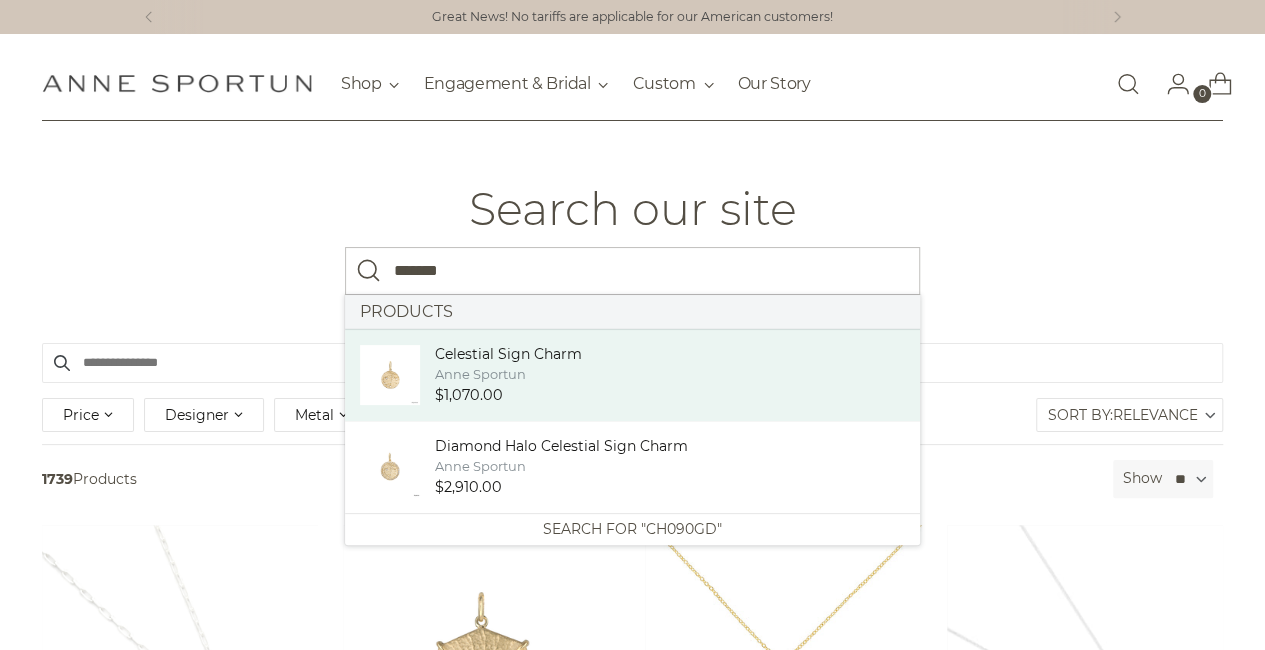 click on "Celestial Sign Charm" at bounding box center [508, 354] 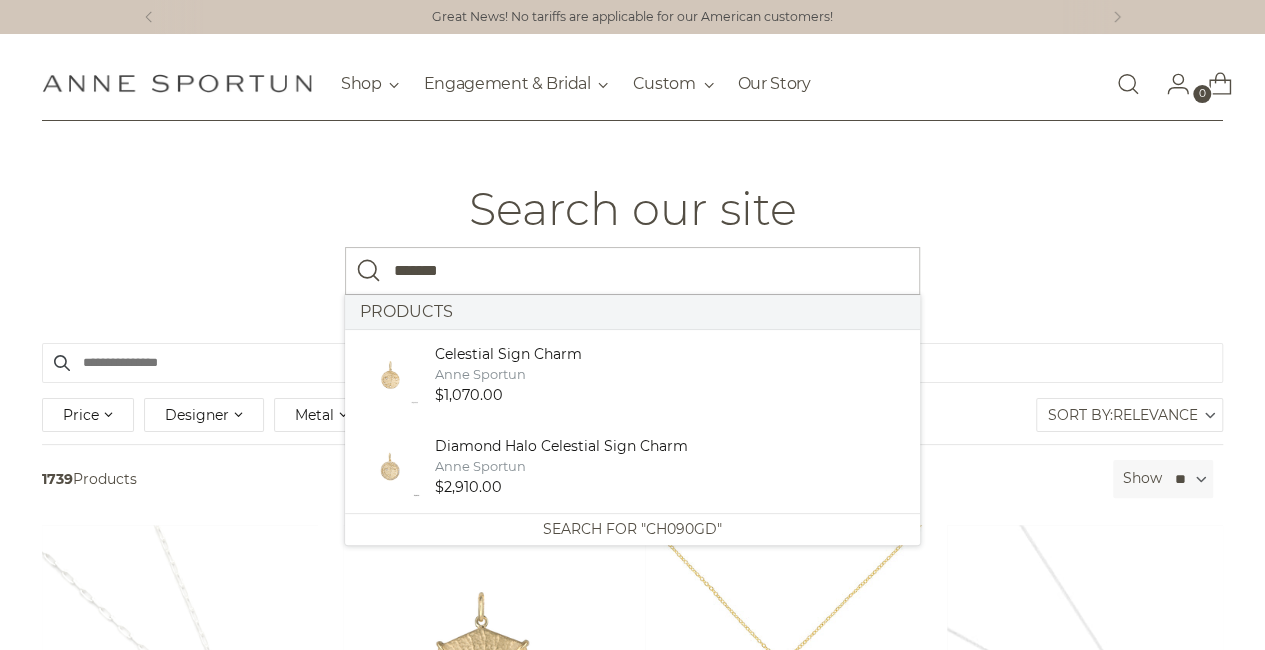 type on "*******" 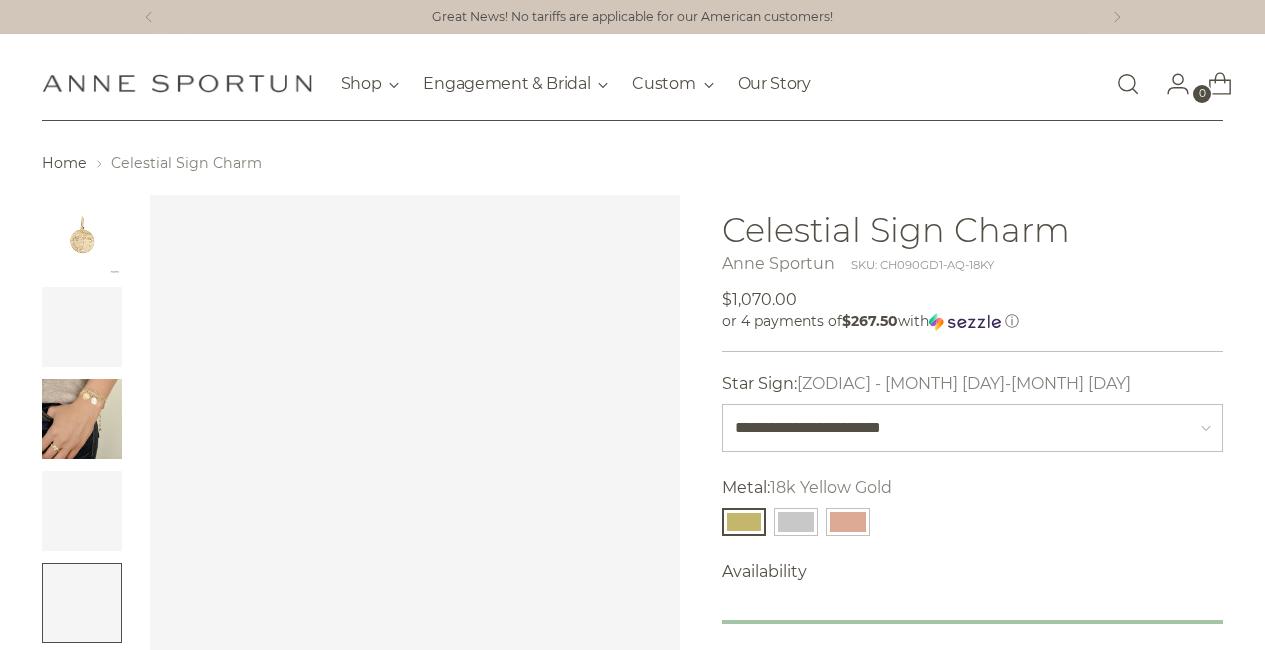 scroll, scrollTop: 0, scrollLeft: 0, axis: both 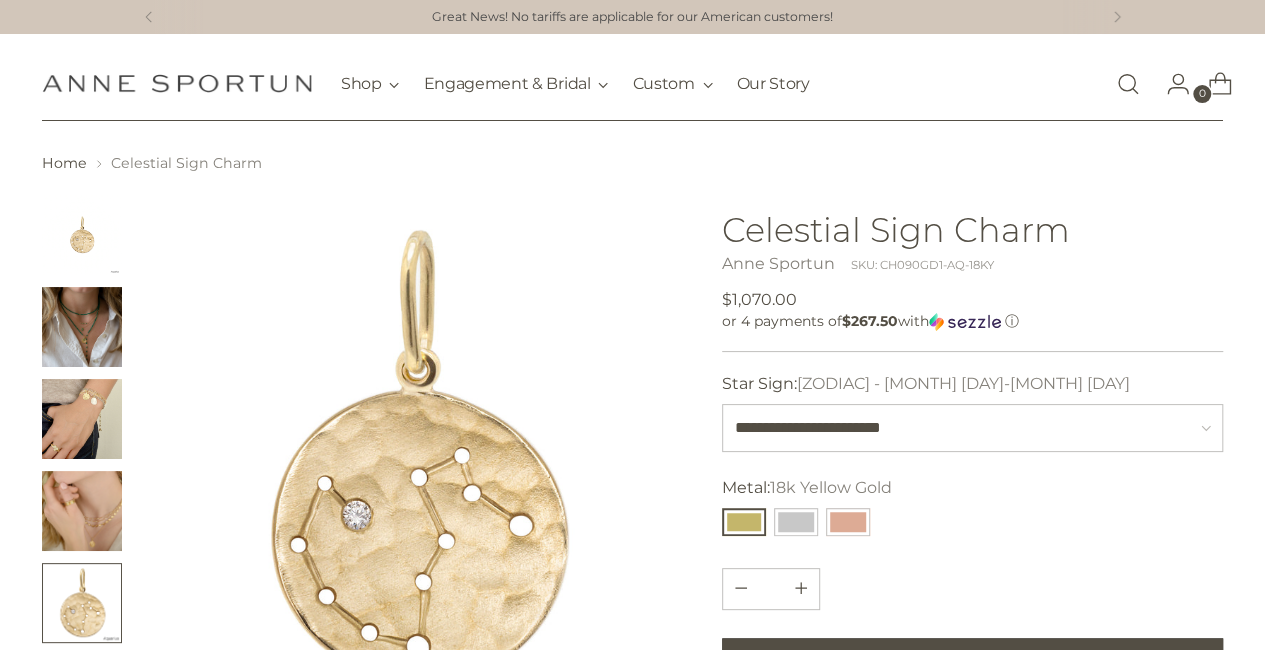click at bounding box center (1178, 84) 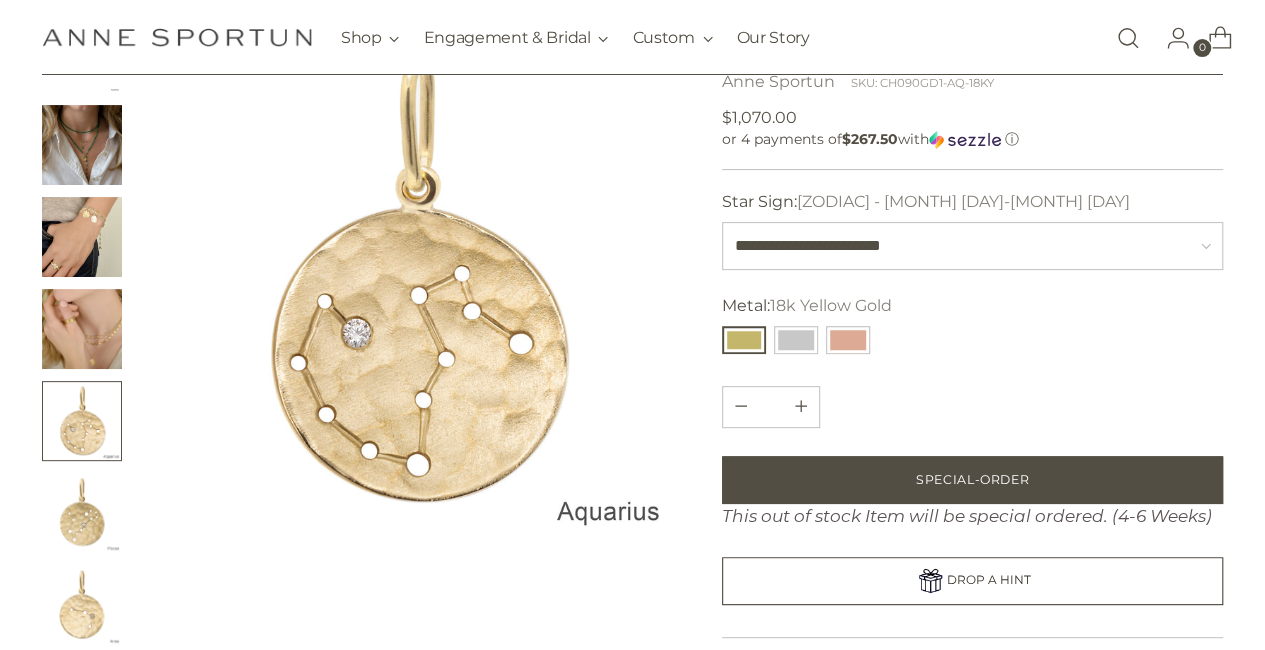 scroll, scrollTop: 184, scrollLeft: 0, axis: vertical 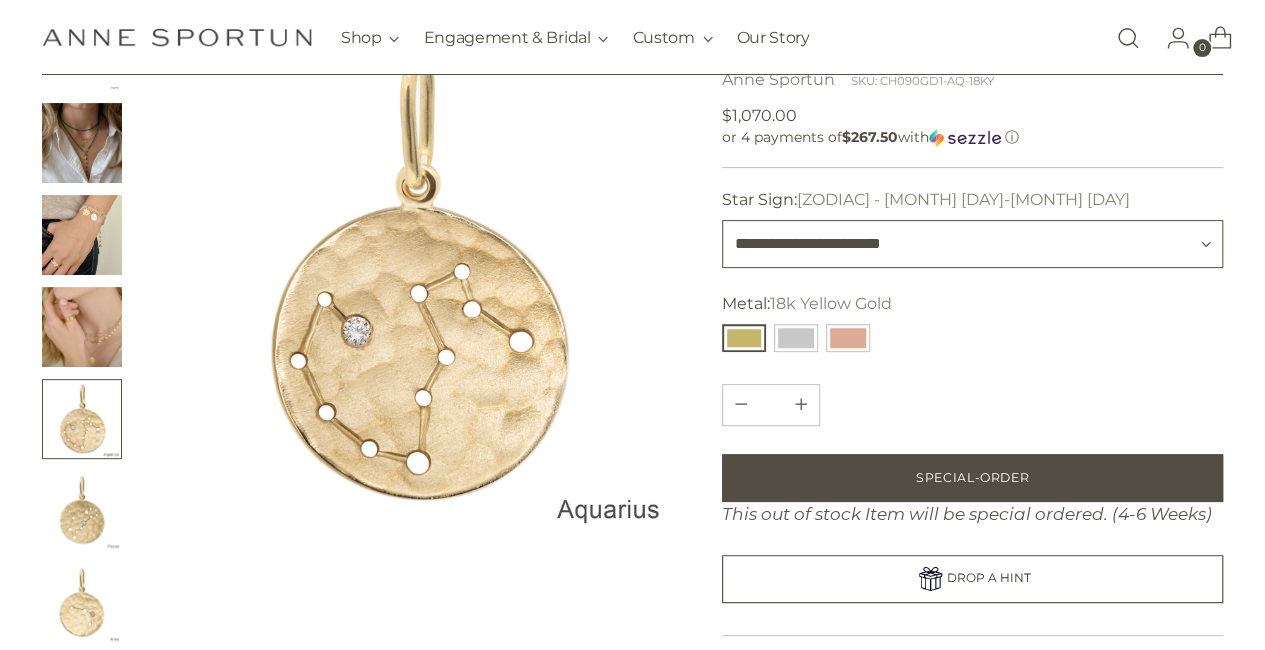 click on "**********" at bounding box center [973, 244] 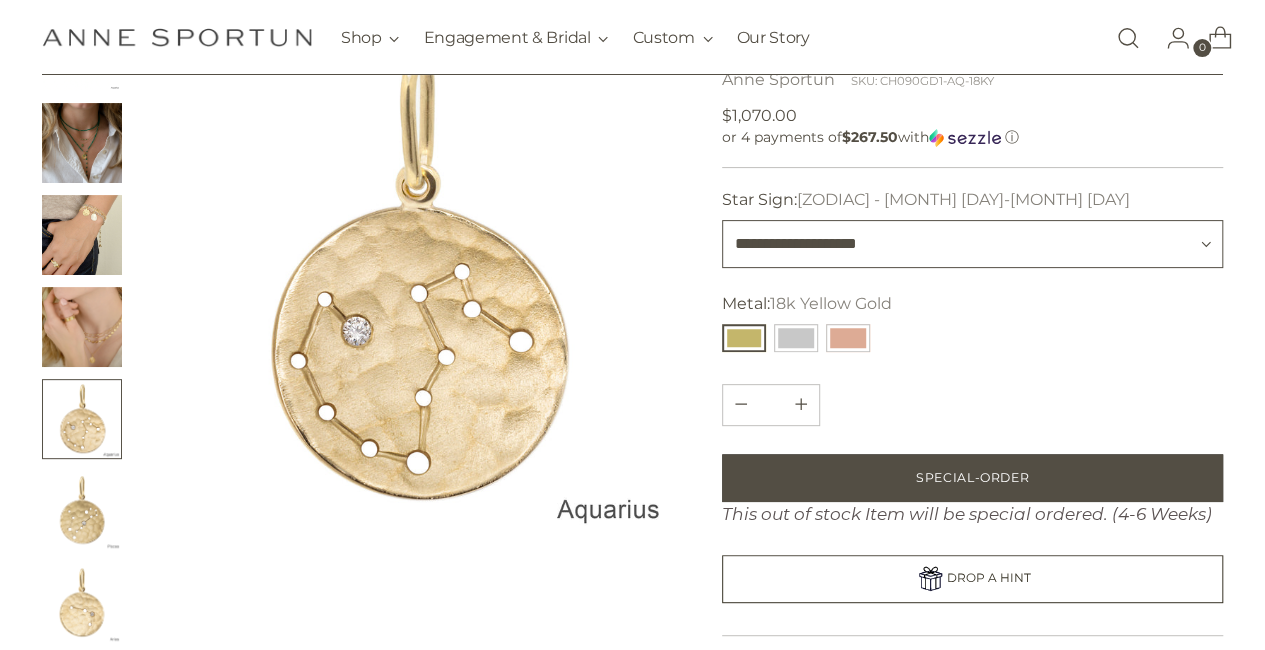 type 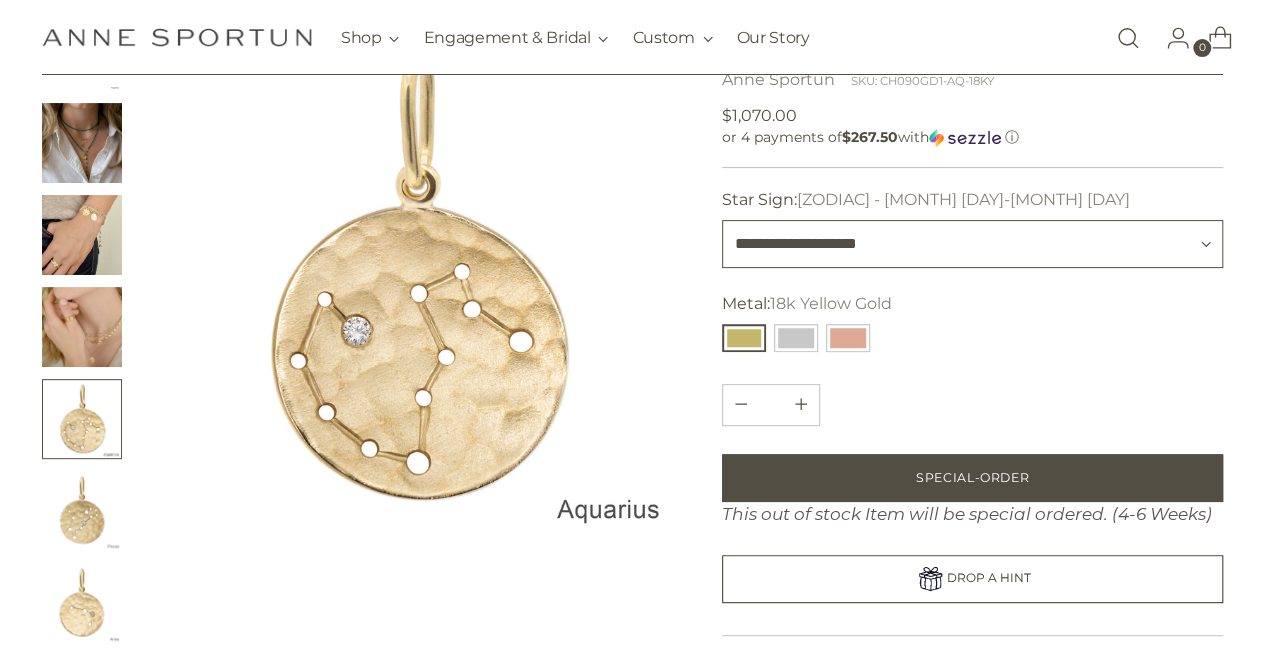 click on "**********" at bounding box center (973, 244) 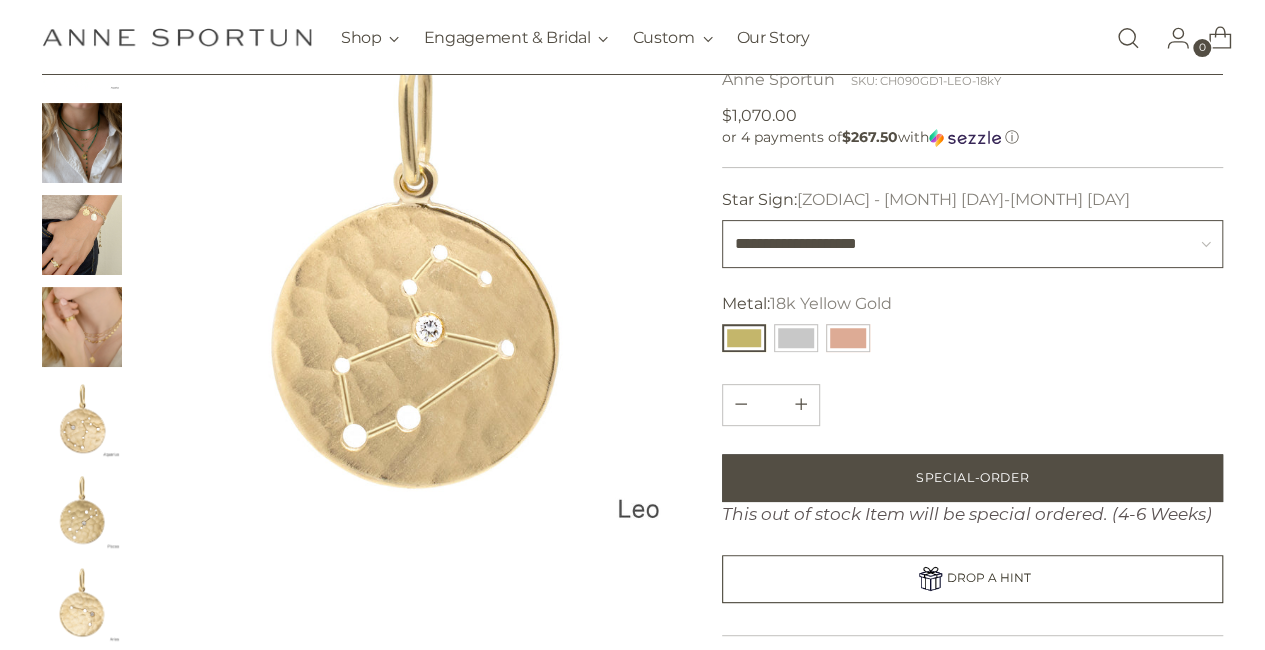 scroll, scrollTop: 126, scrollLeft: 0, axis: vertical 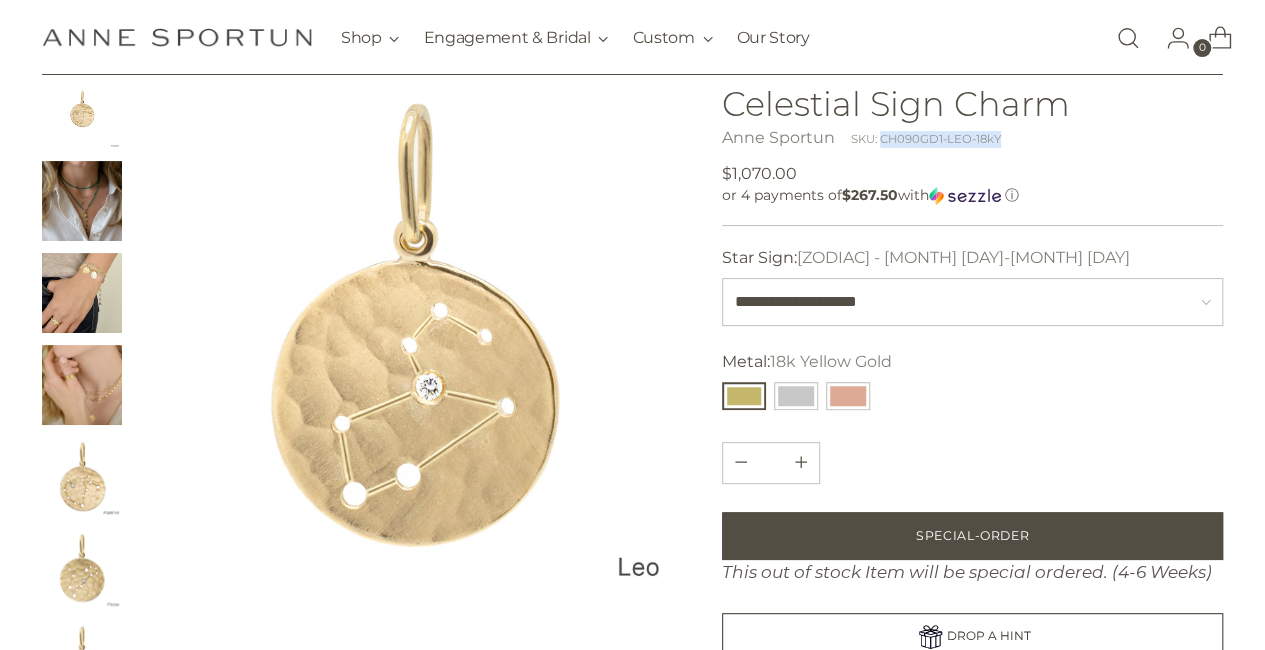 drag, startPoint x: 1014, startPoint y: 141, endPoint x: 879, endPoint y: 144, distance: 135.03333 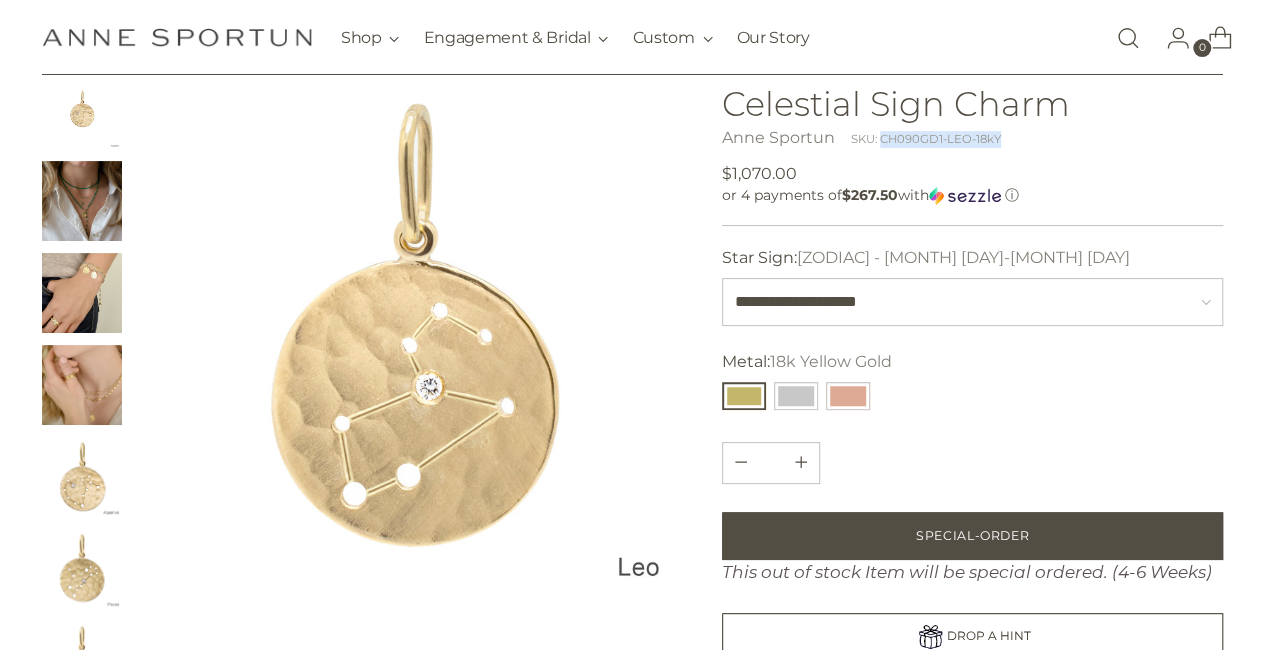 click on "Anne Sportun SKU: CH090GD1-LEO-18kY" at bounding box center [973, 138] 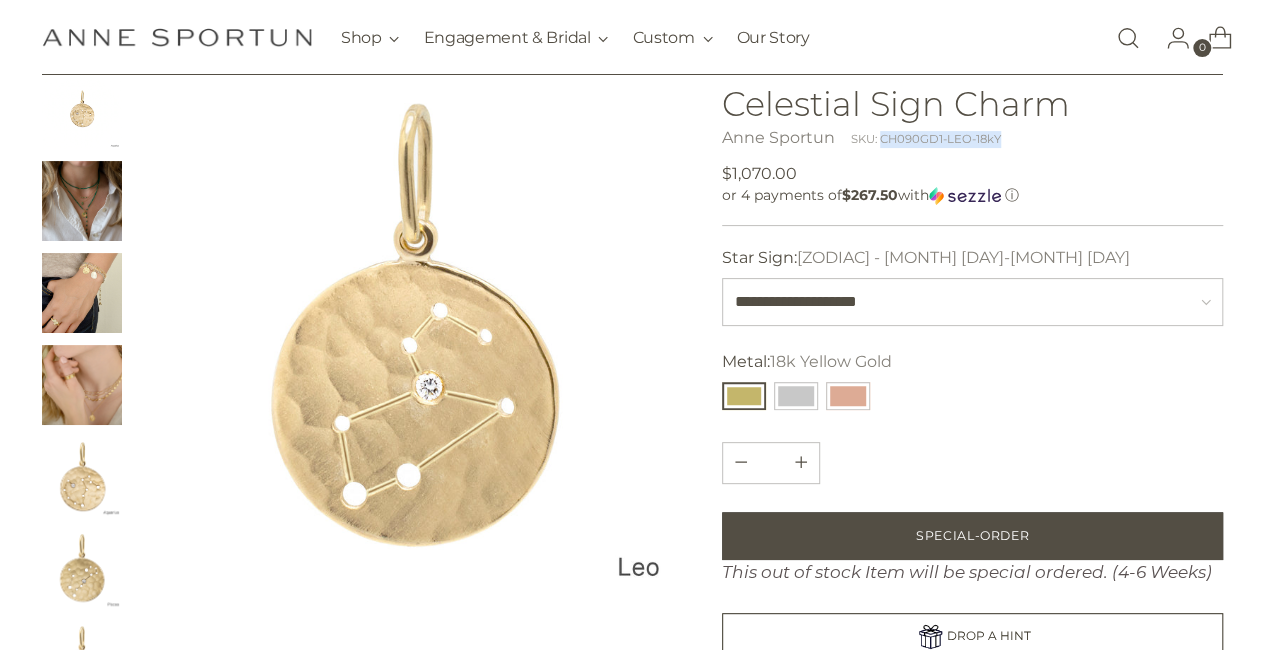 copy on "CH090GD1-LEO-18kY" 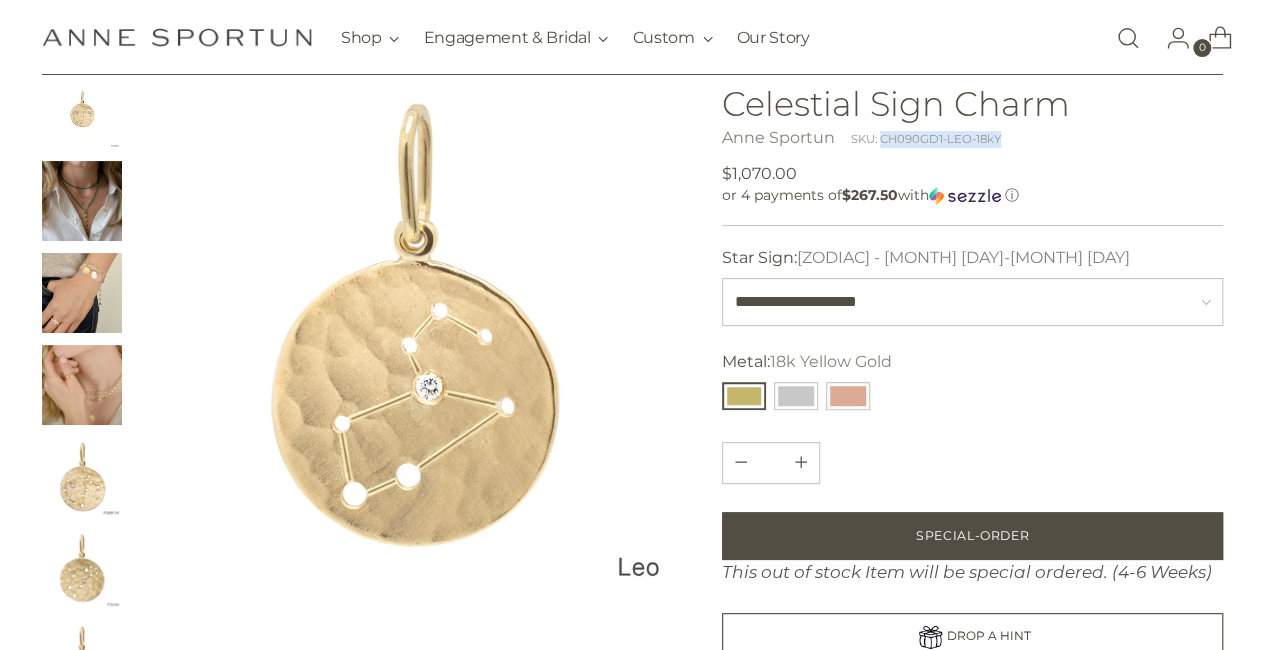 click 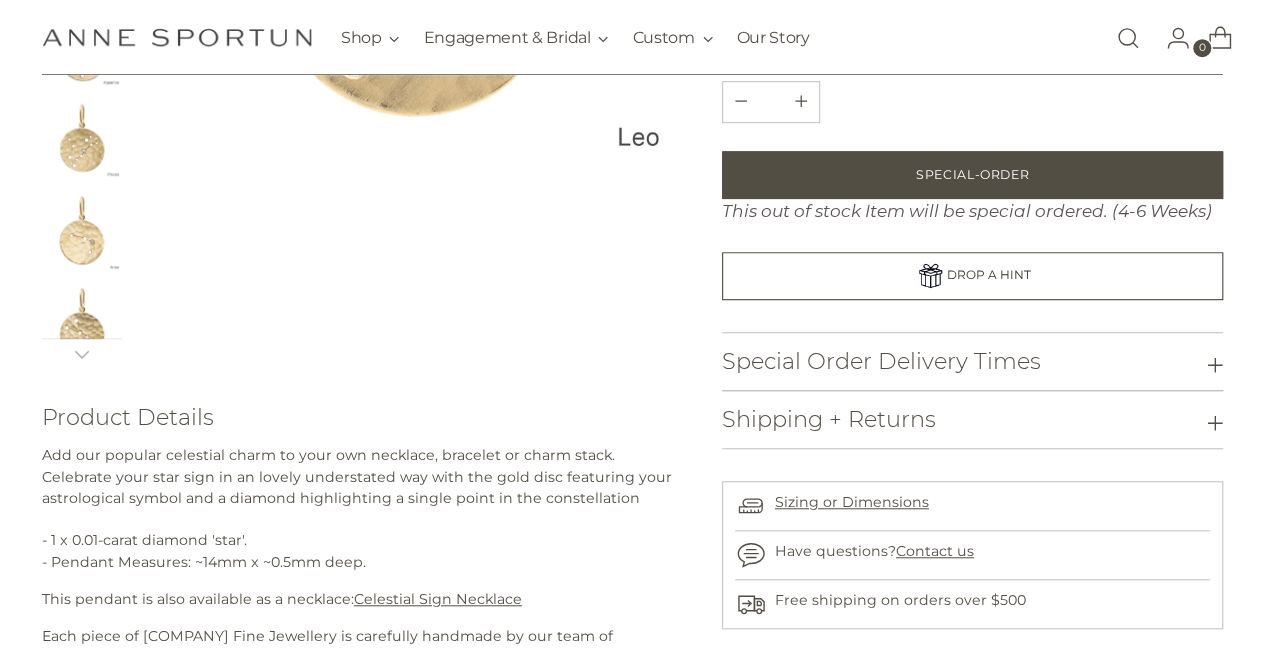 scroll, scrollTop: 696, scrollLeft: 0, axis: vertical 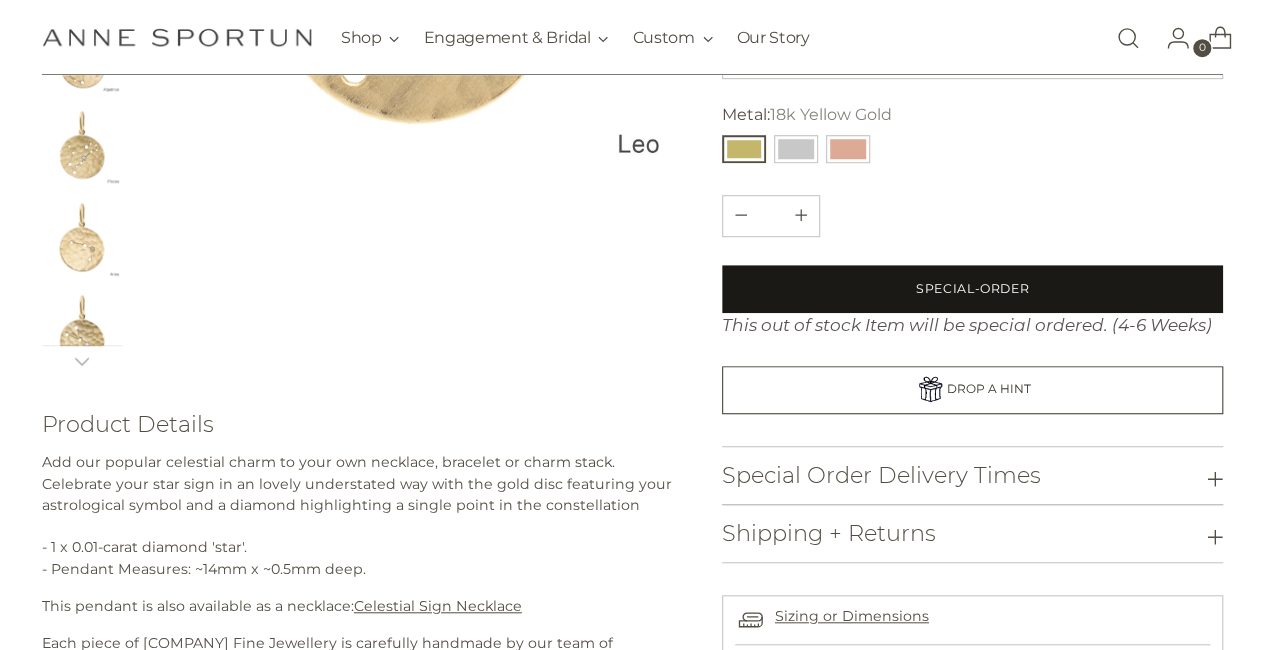 click on "Special-Order" at bounding box center (973, 289) 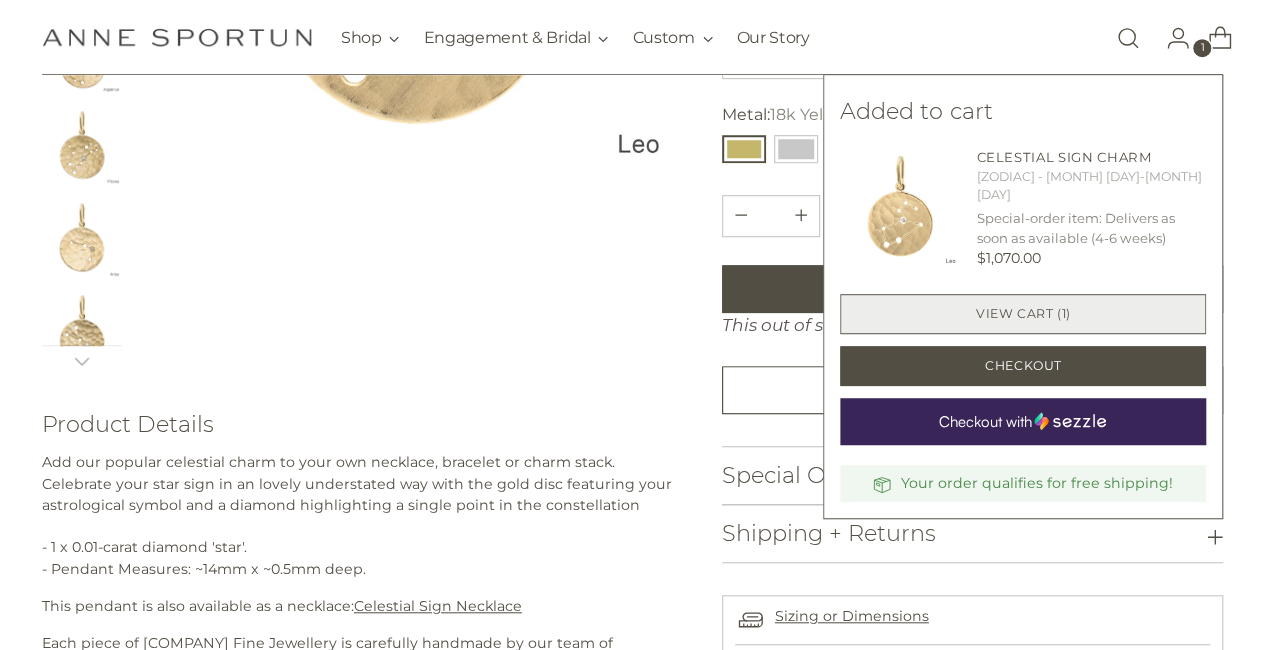 click on "View cart (1)" at bounding box center (1023, 314) 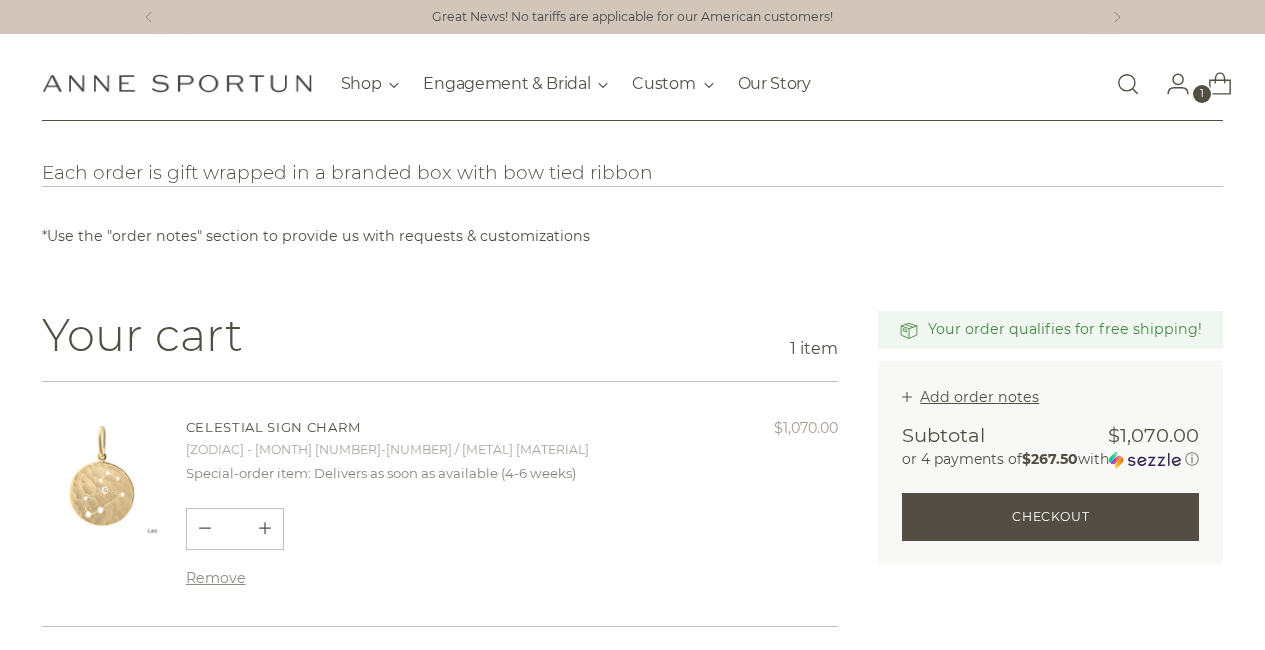 scroll, scrollTop: 0, scrollLeft: 0, axis: both 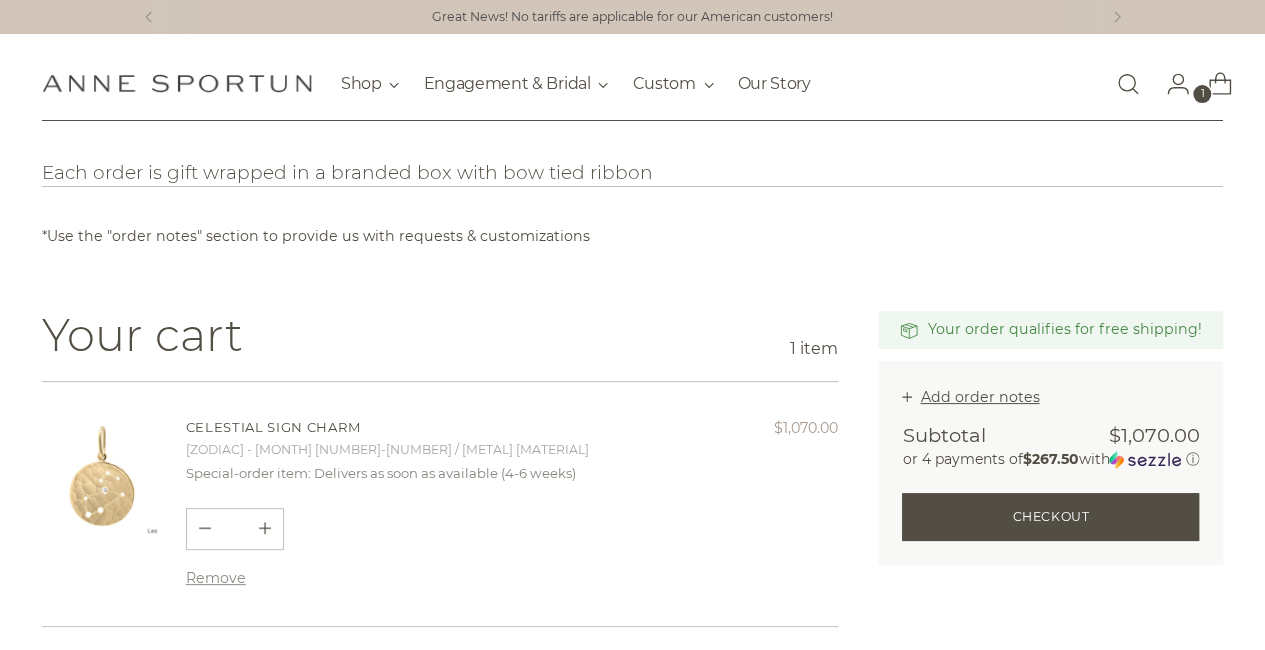 click 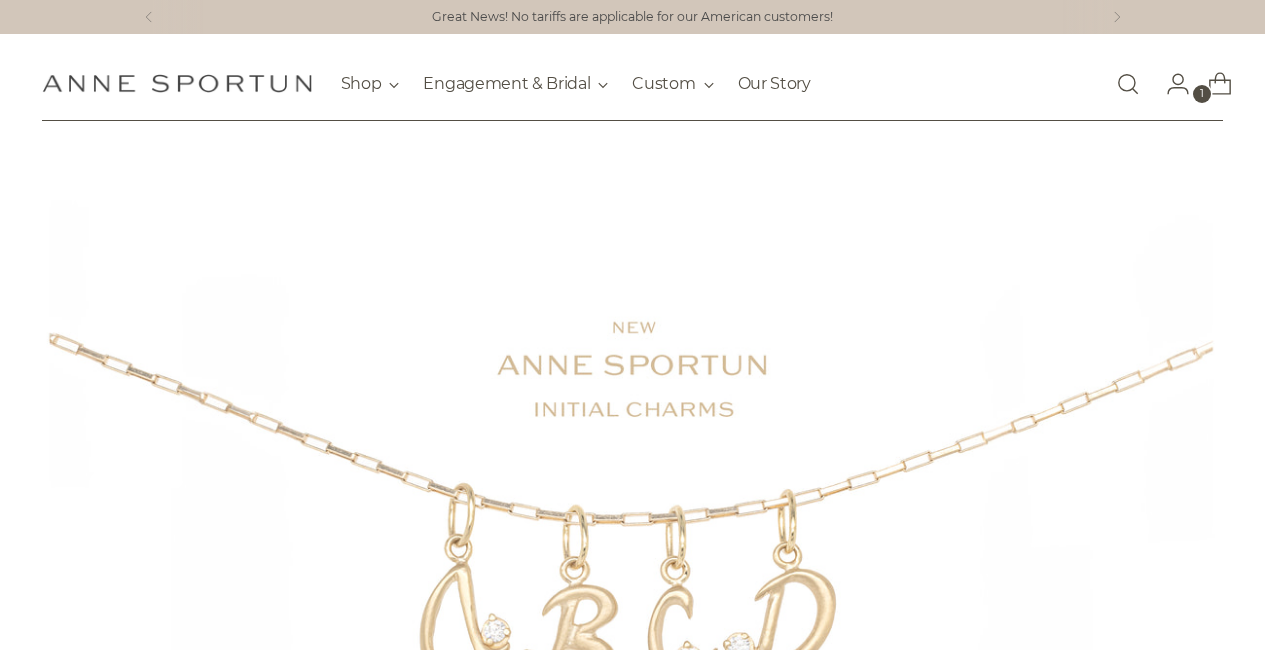 scroll, scrollTop: 0, scrollLeft: 0, axis: both 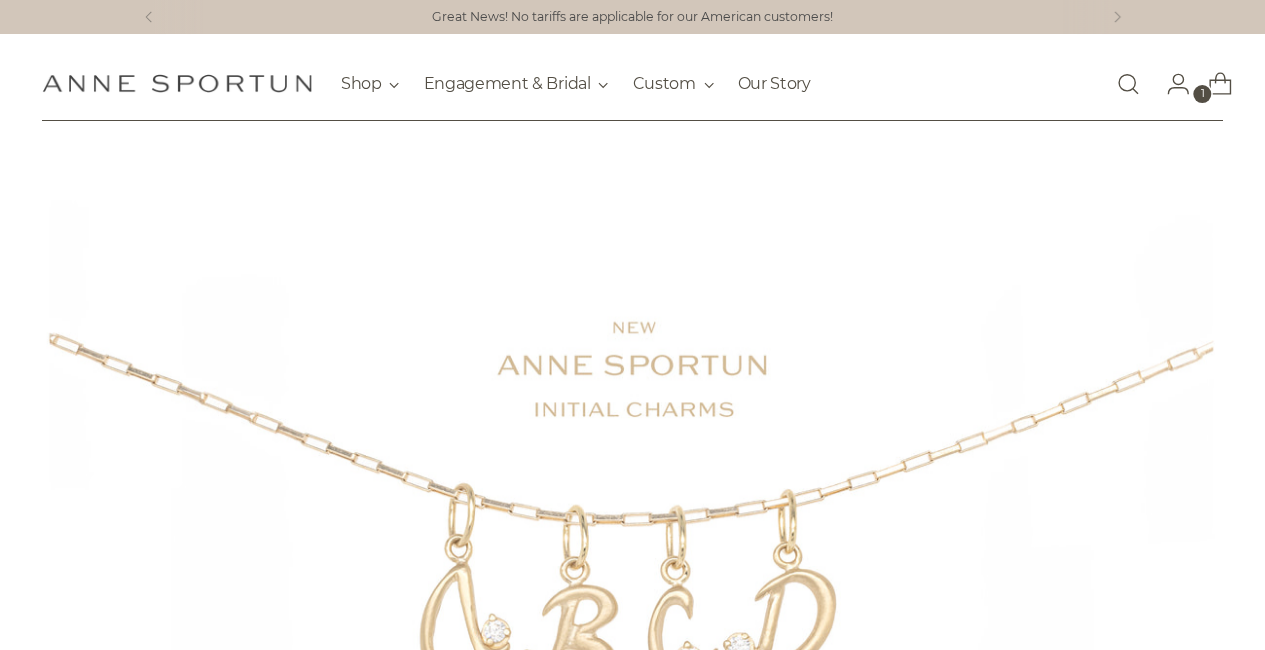 click at bounding box center (1128, 84) 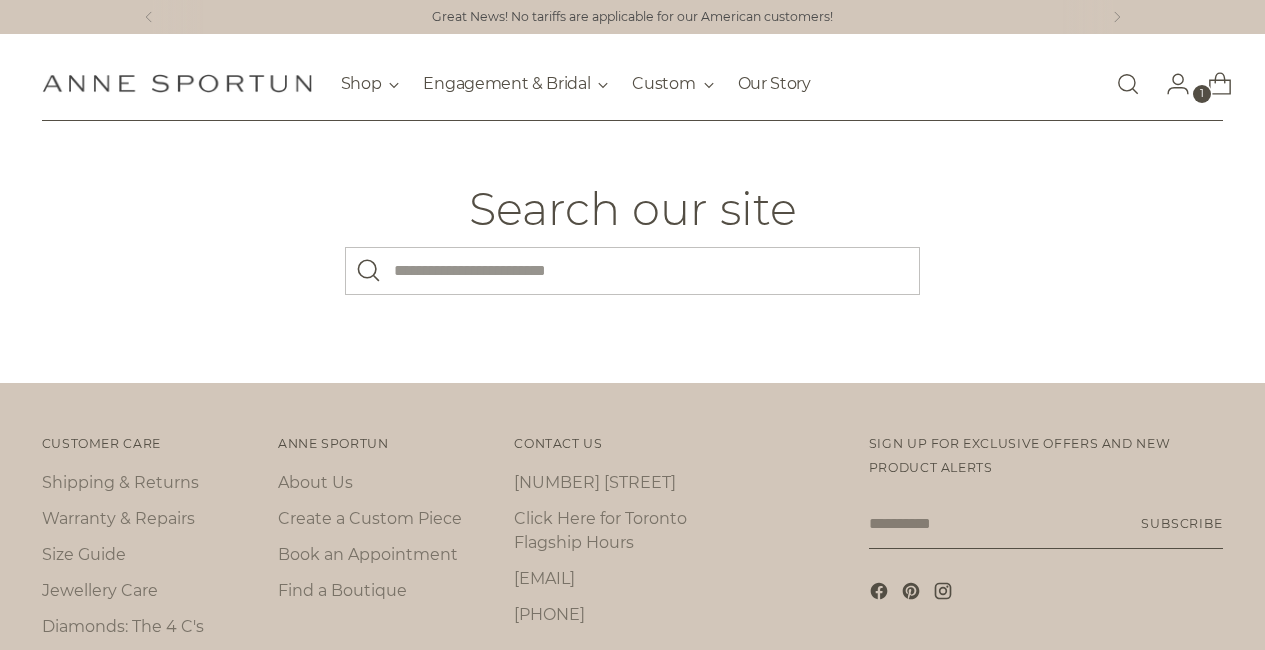 scroll, scrollTop: 0, scrollLeft: 0, axis: both 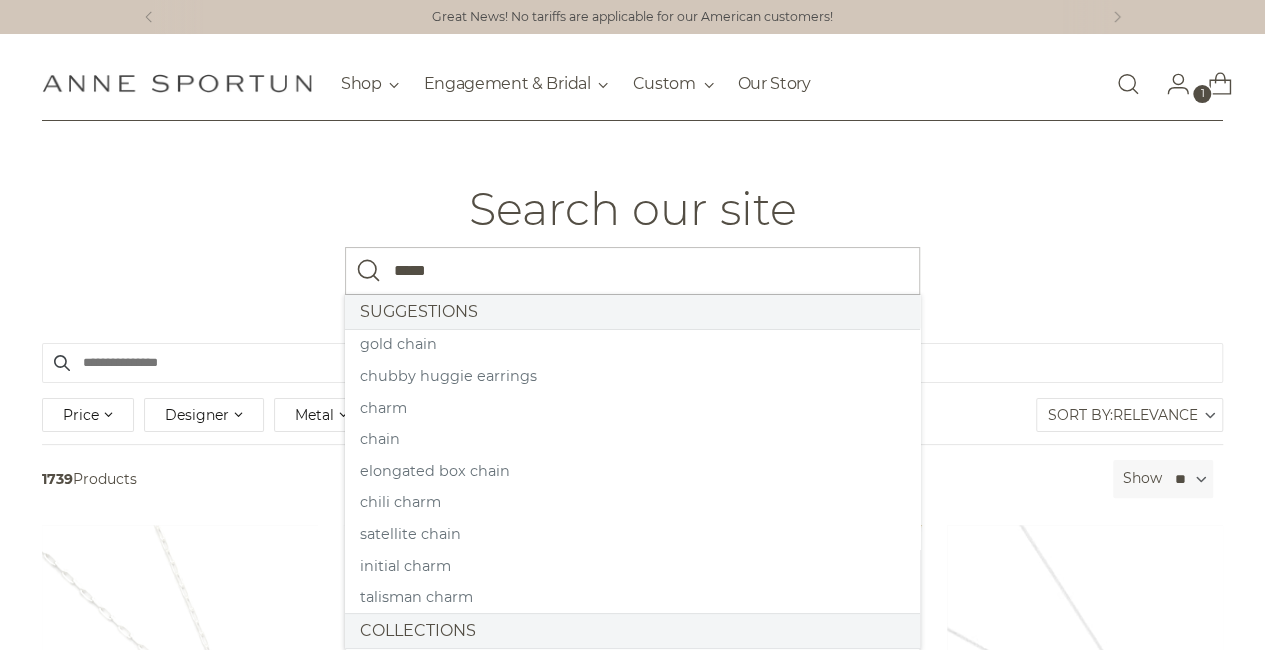 type on "*****" 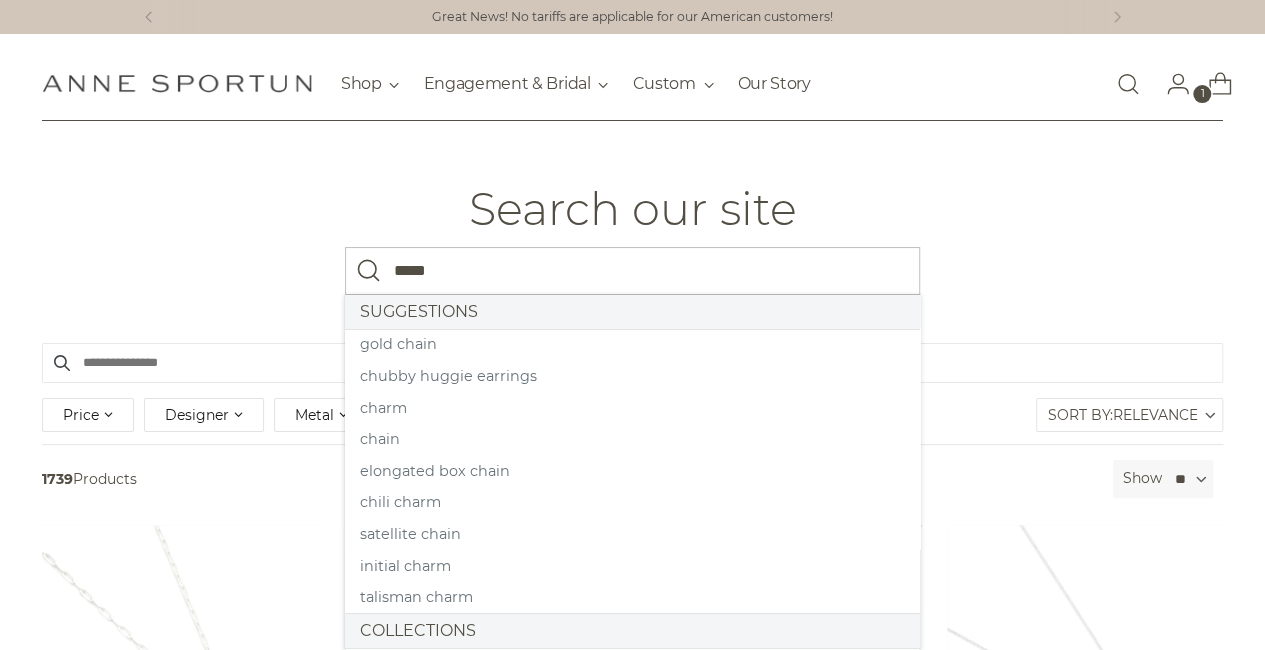 click at bounding box center (369, 271) 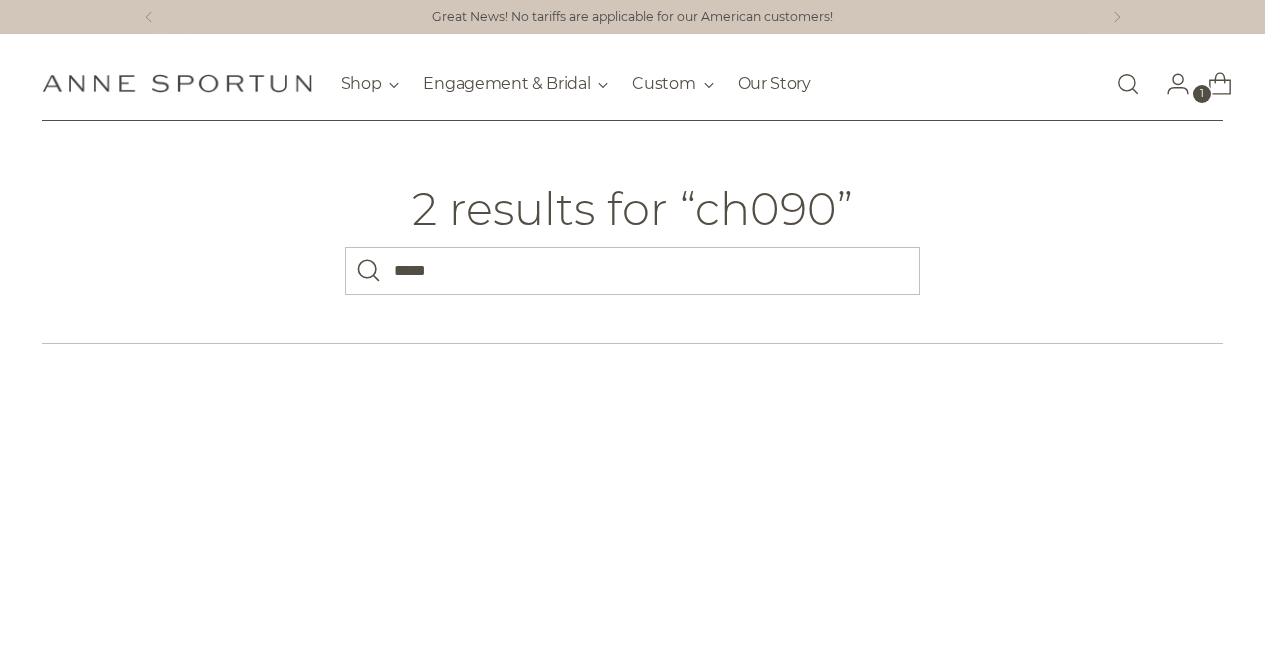 scroll, scrollTop: 0, scrollLeft: 0, axis: both 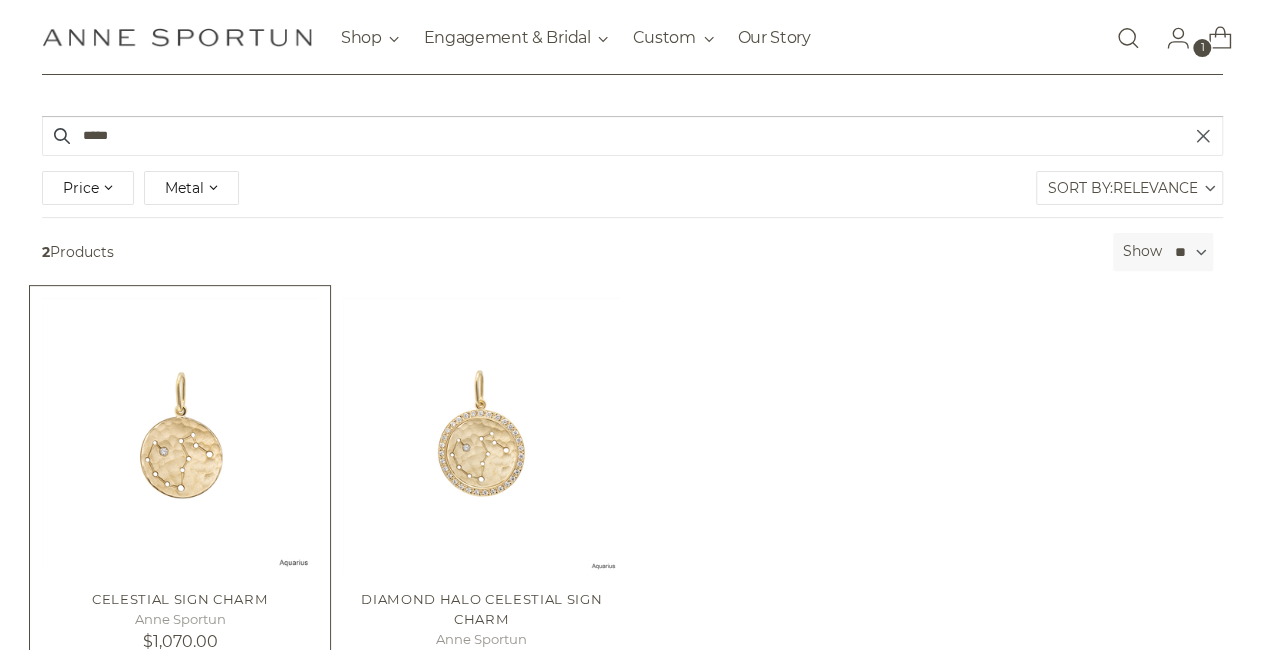click at bounding box center (0, 0) 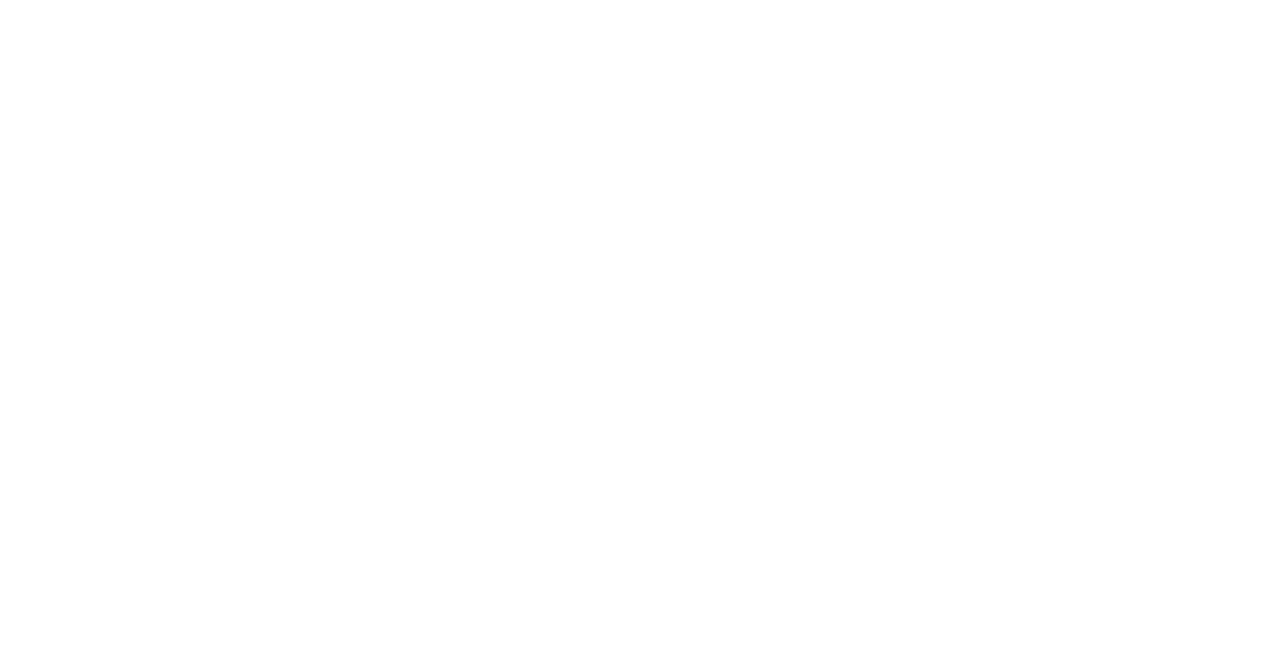 scroll, scrollTop: 0, scrollLeft: 0, axis: both 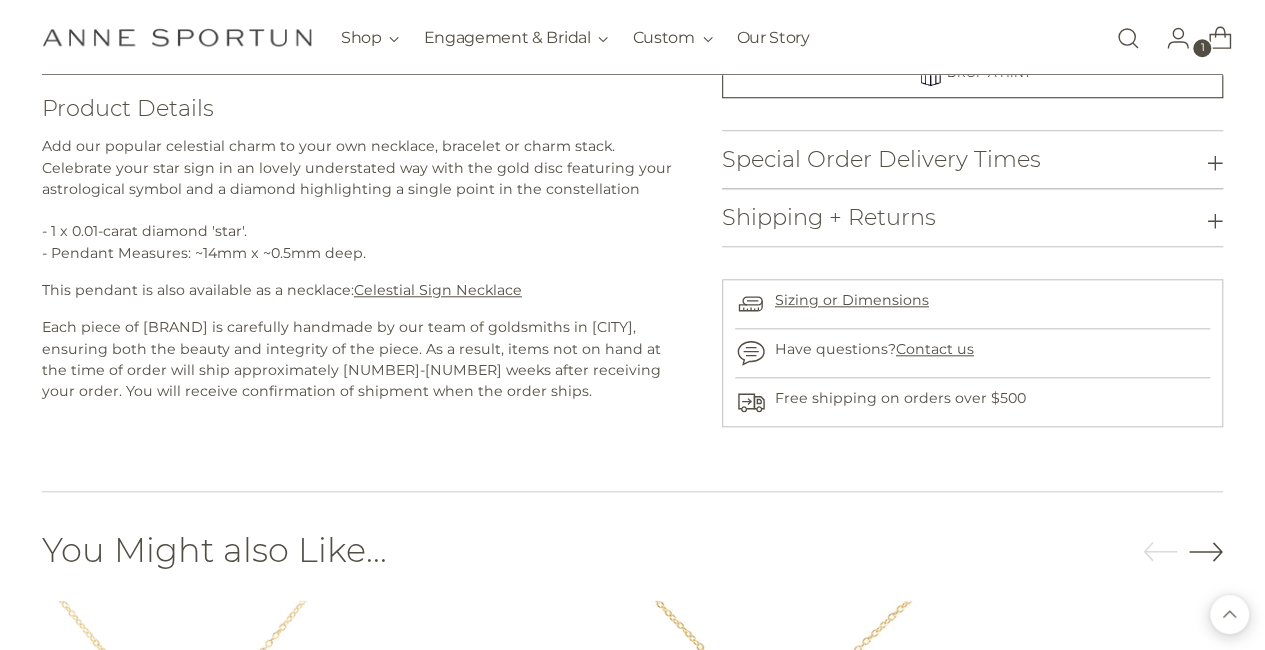 click 